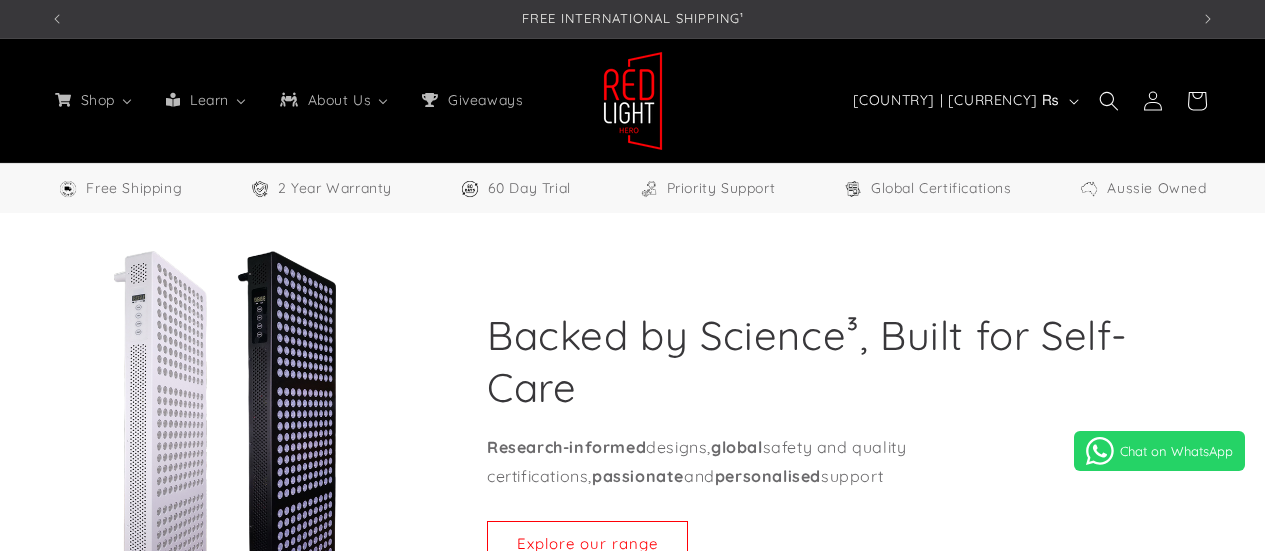 scroll, scrollTop: 0, scrollLeft: 0, axis: both 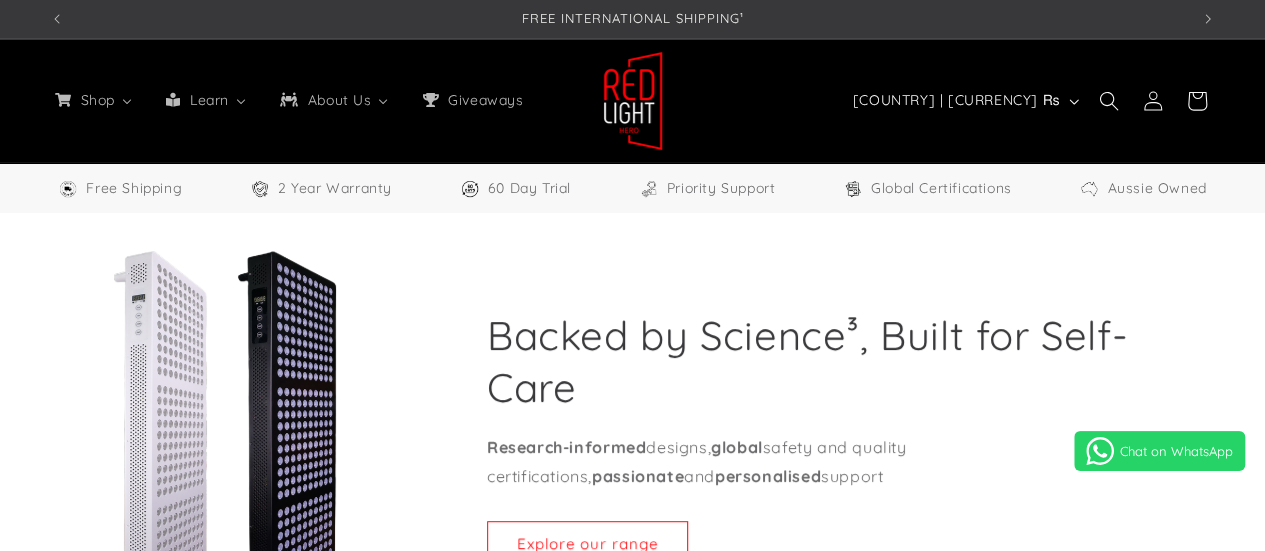 select on "**" 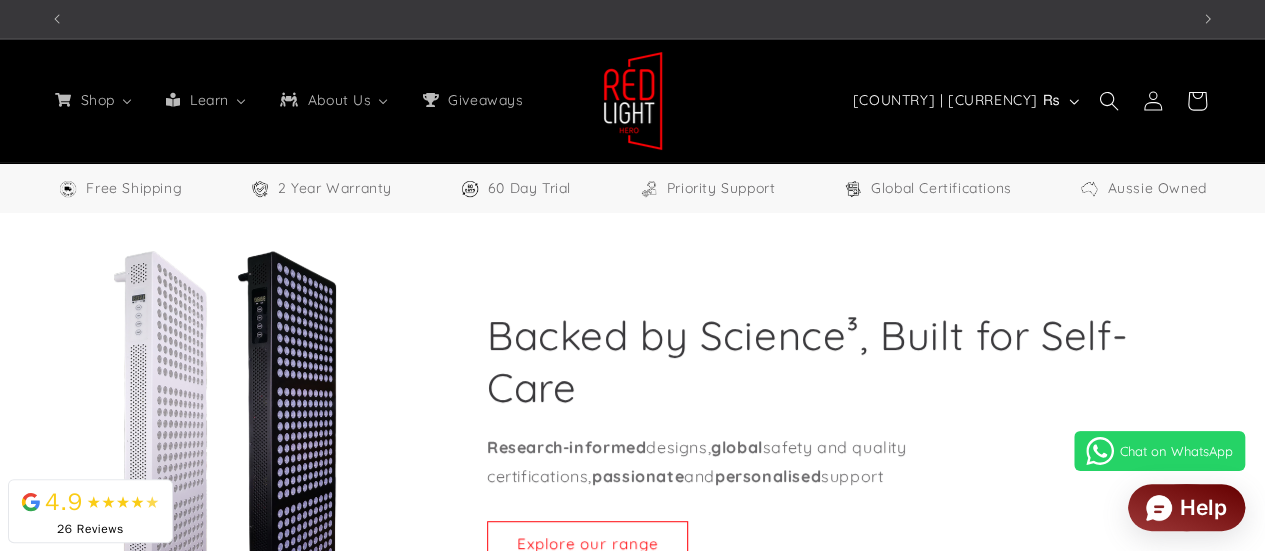 scroll, scrollTop: 0, scrollLeft: 1138, axis: horizontal 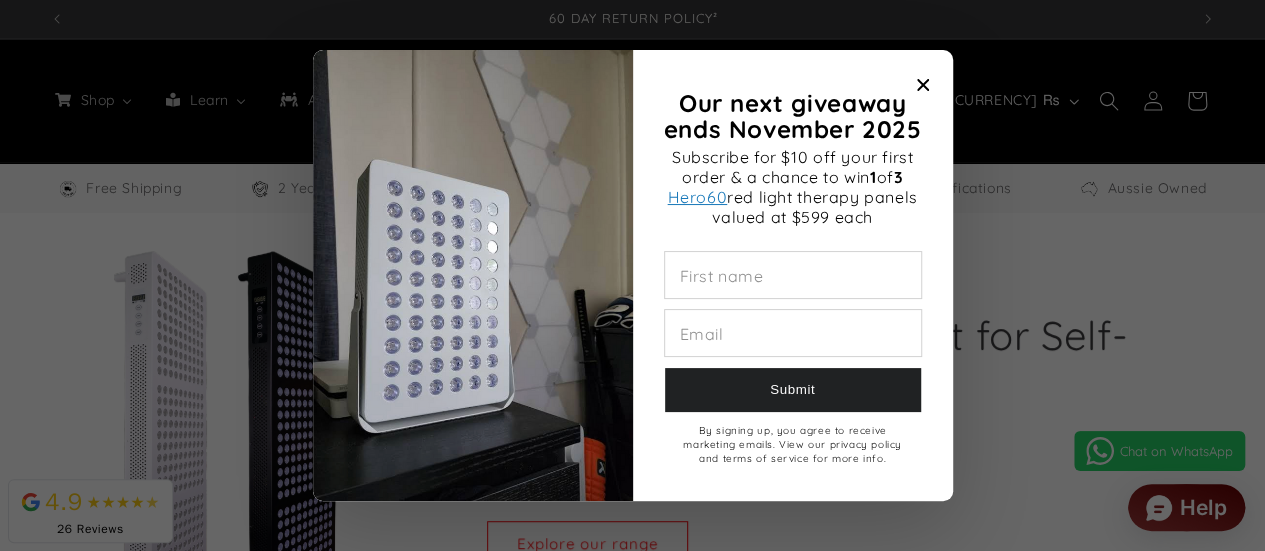 click at bounding box center (923, 85) 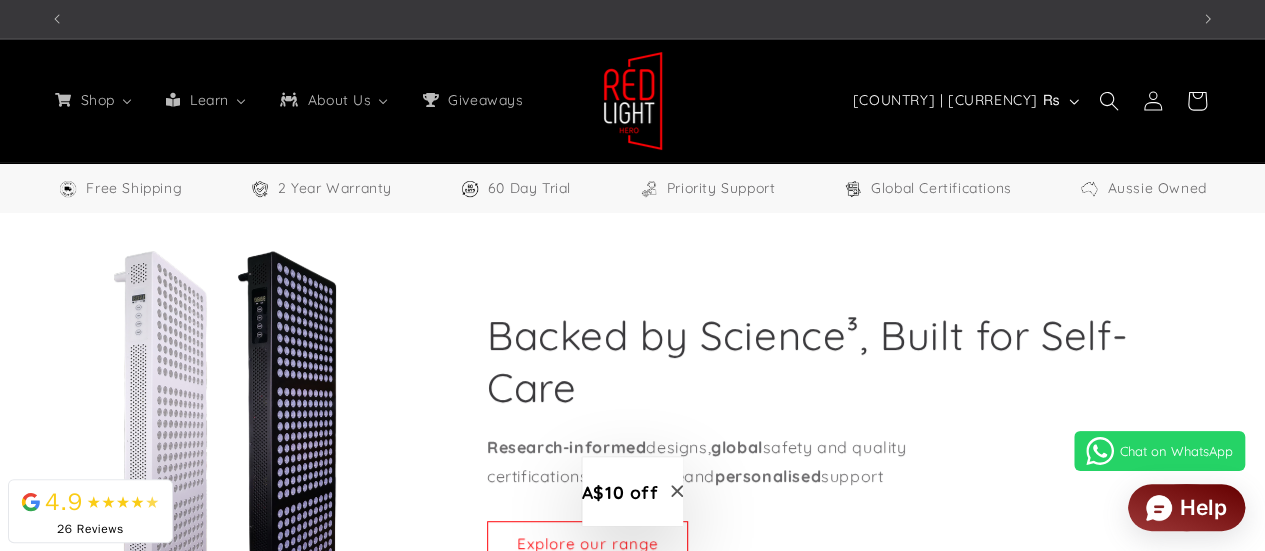 scroll, scrollTop: 0, scrollLeft: 3416, axis: horizontal 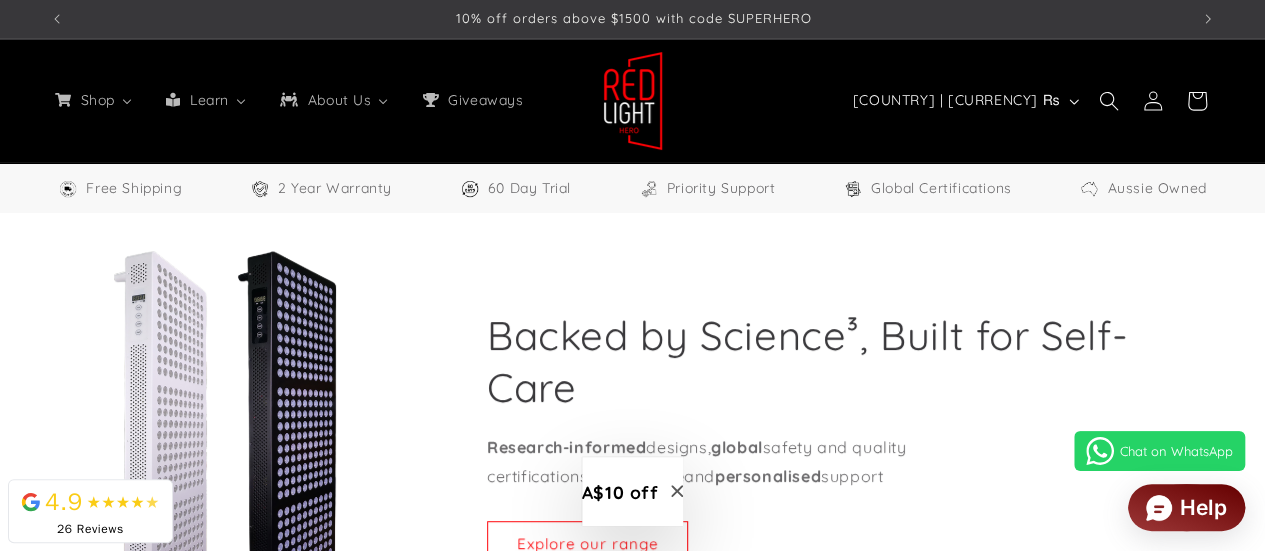 click at bounding box center [633, 101] 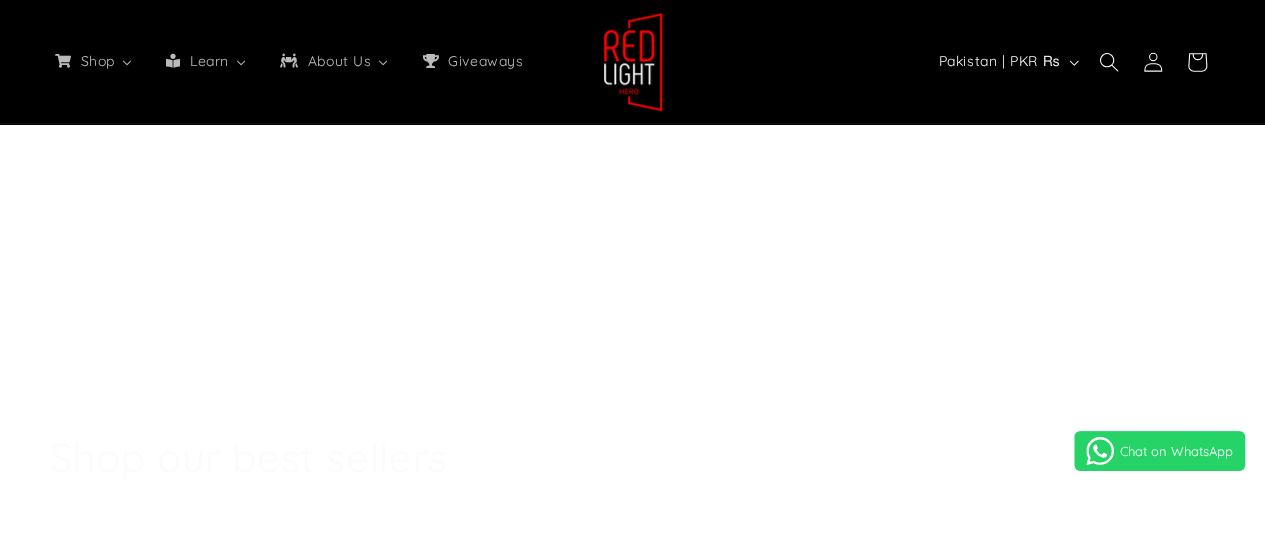 select on "**" 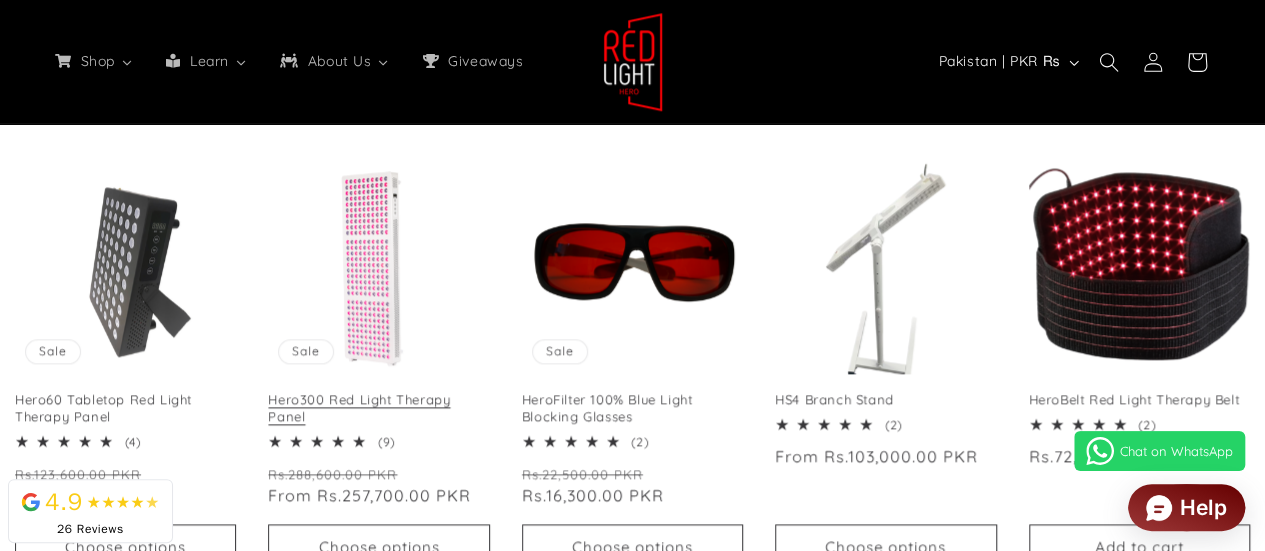 scroll, scrollTop: 1100, scrollLeft: 0, axis: vertical 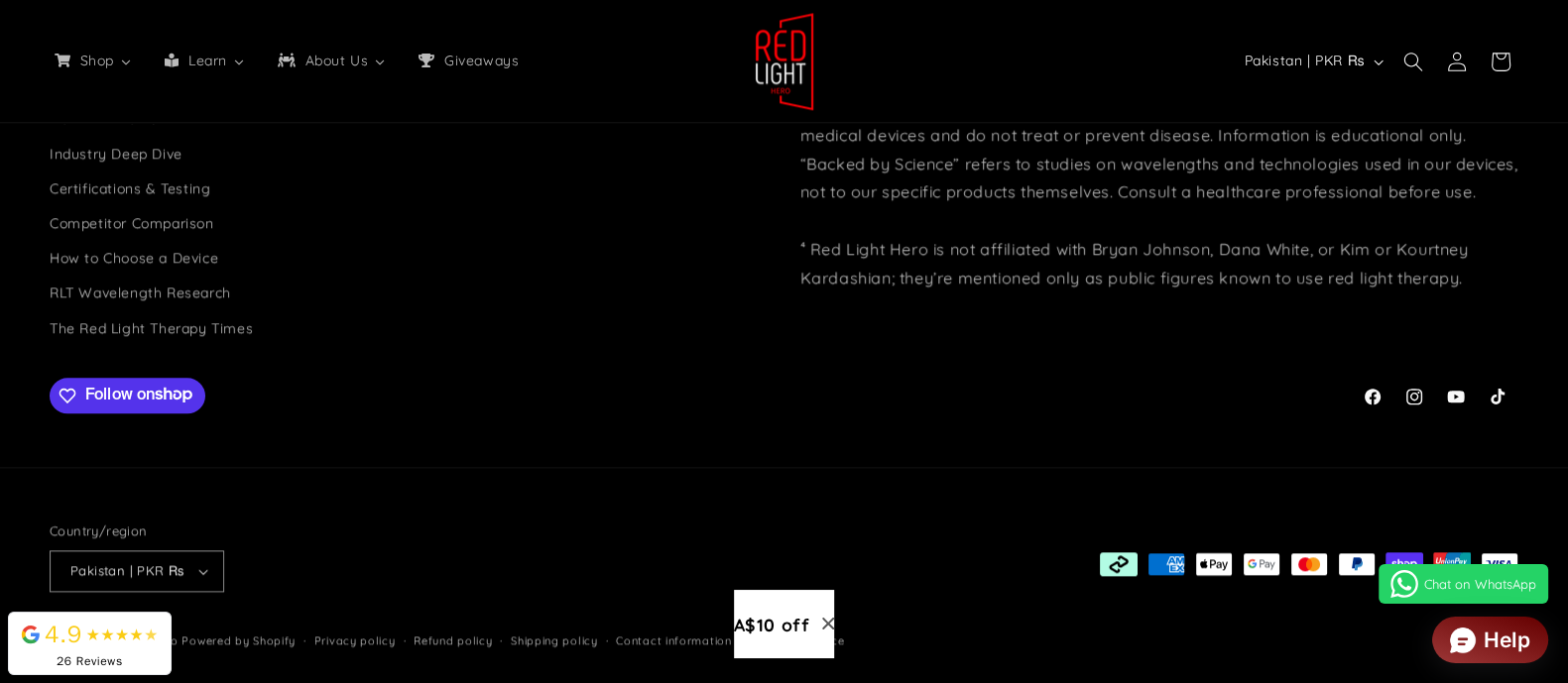 click on "A$10 off" at bounding box center (784, 624) 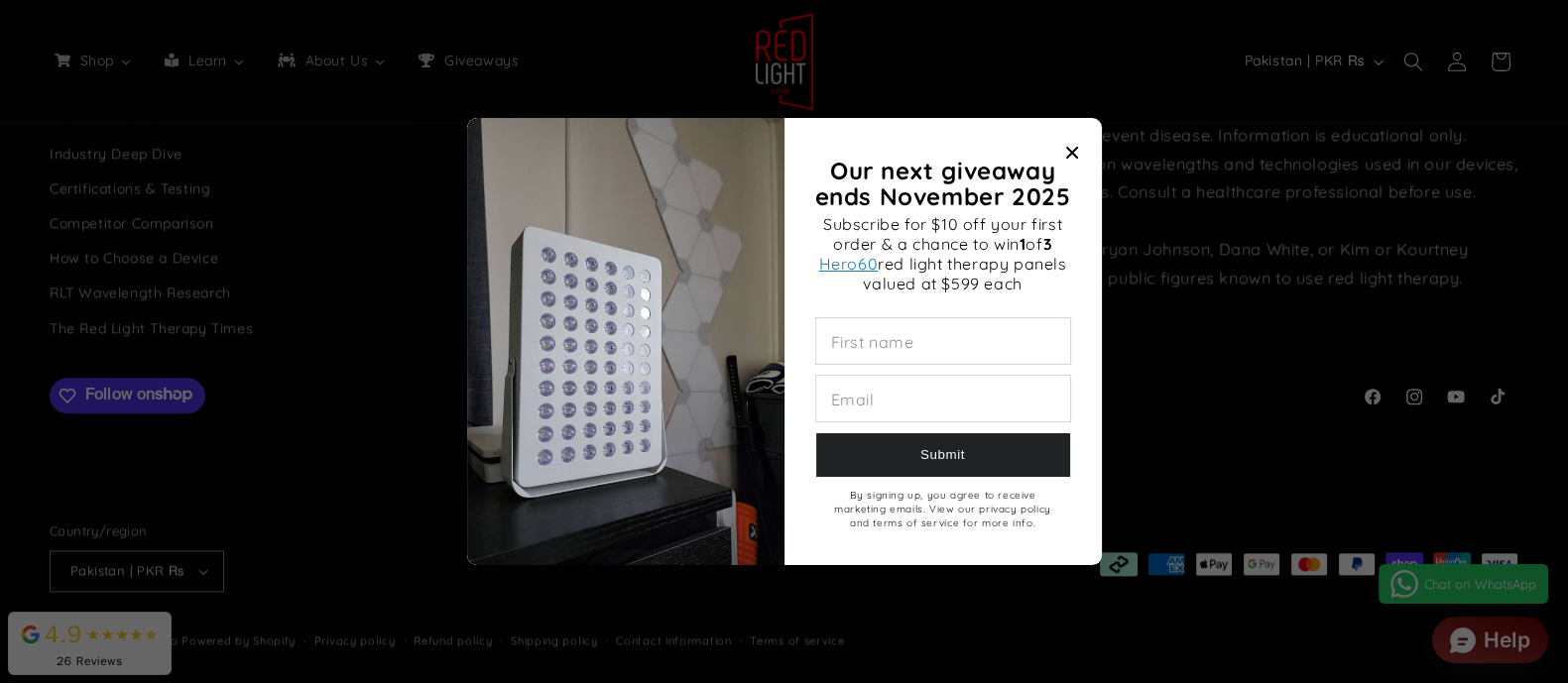 scroll, scrollTop: 0, scrollLeft: 0, axis: both 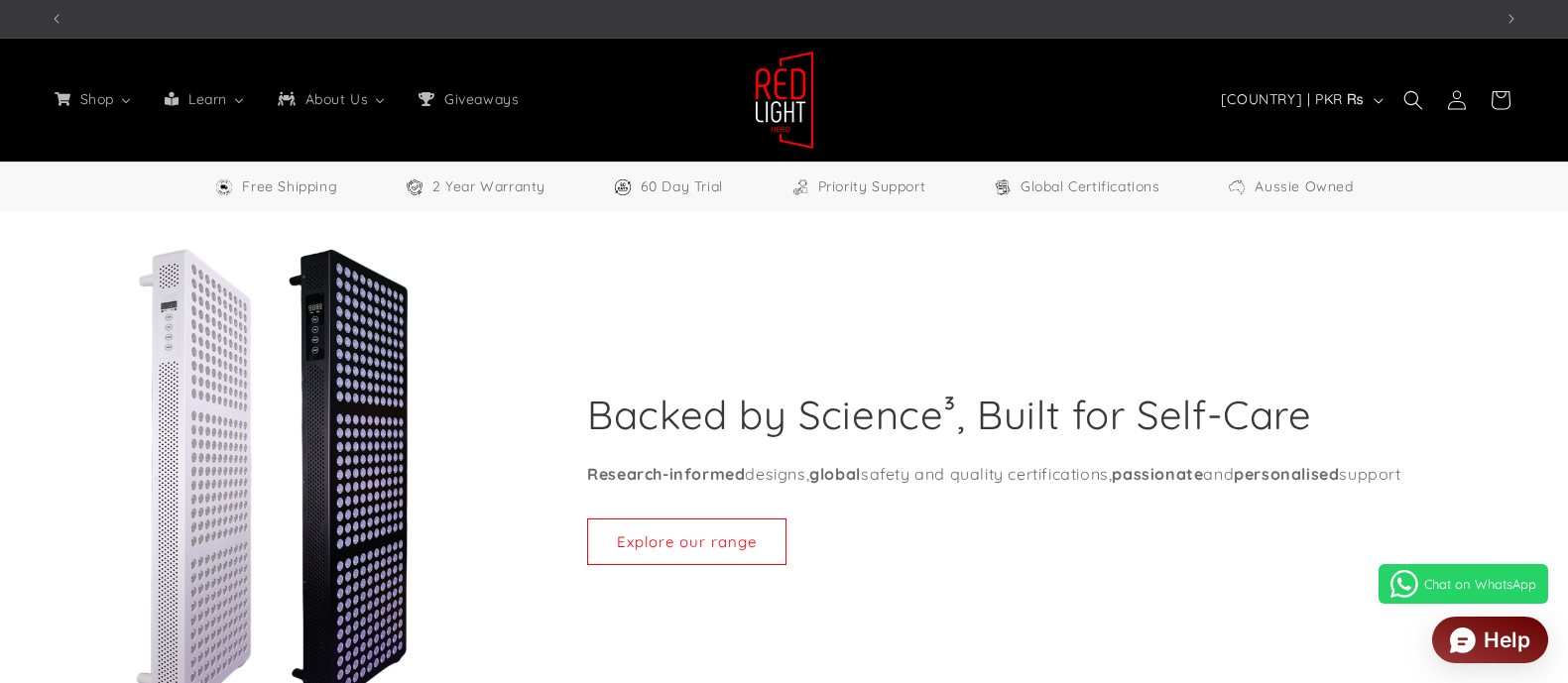 select on "**" 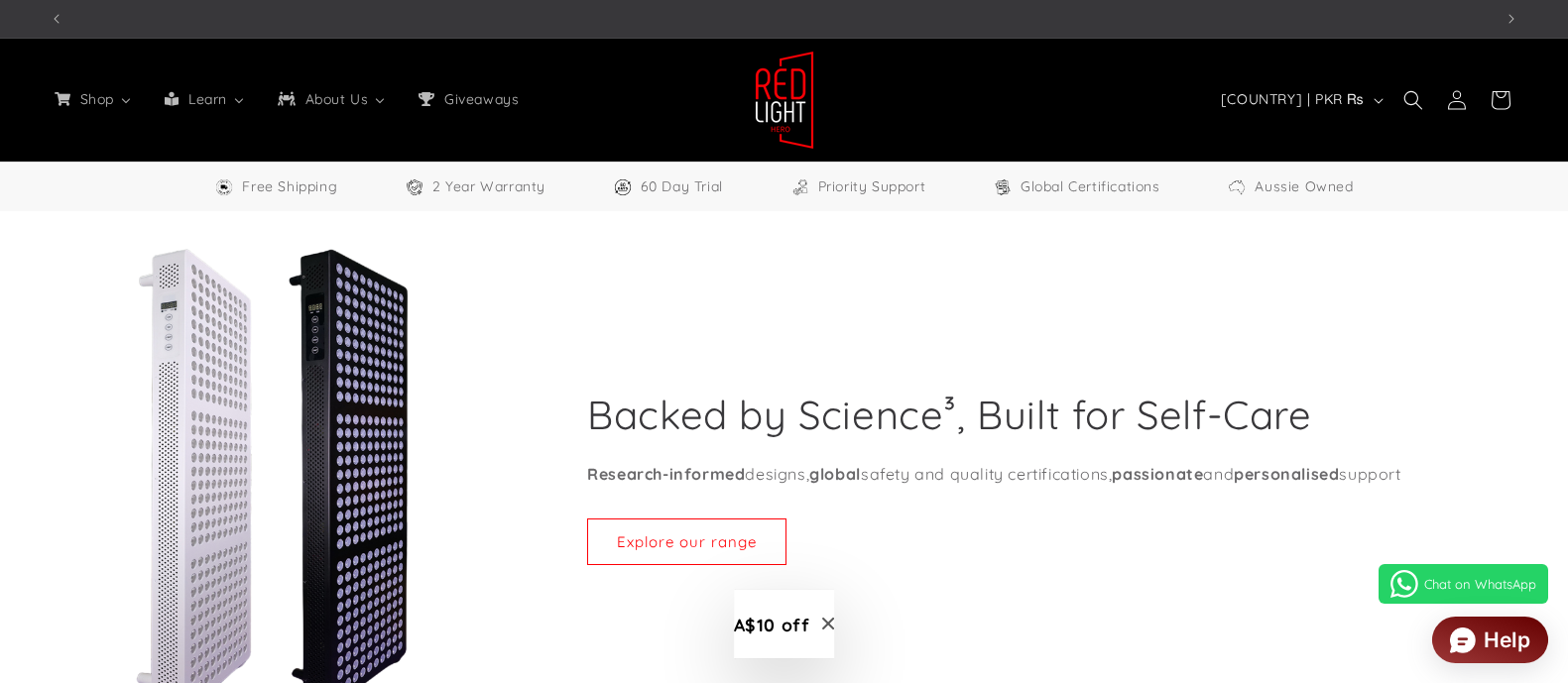 scroll, scrollTop: 3740, scrollLeft: 0, axis: vertical 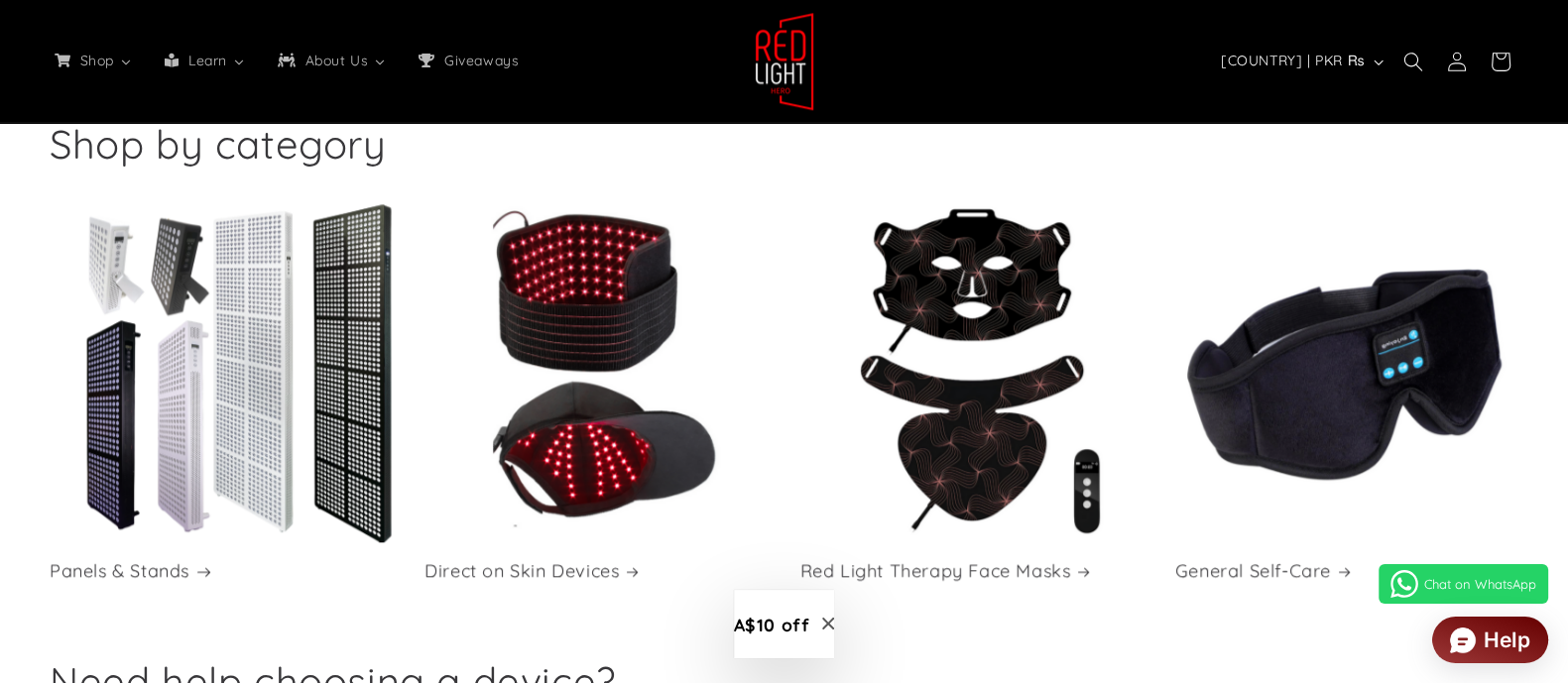 click on "Panels & Stands" at bounding box center (221, 570) 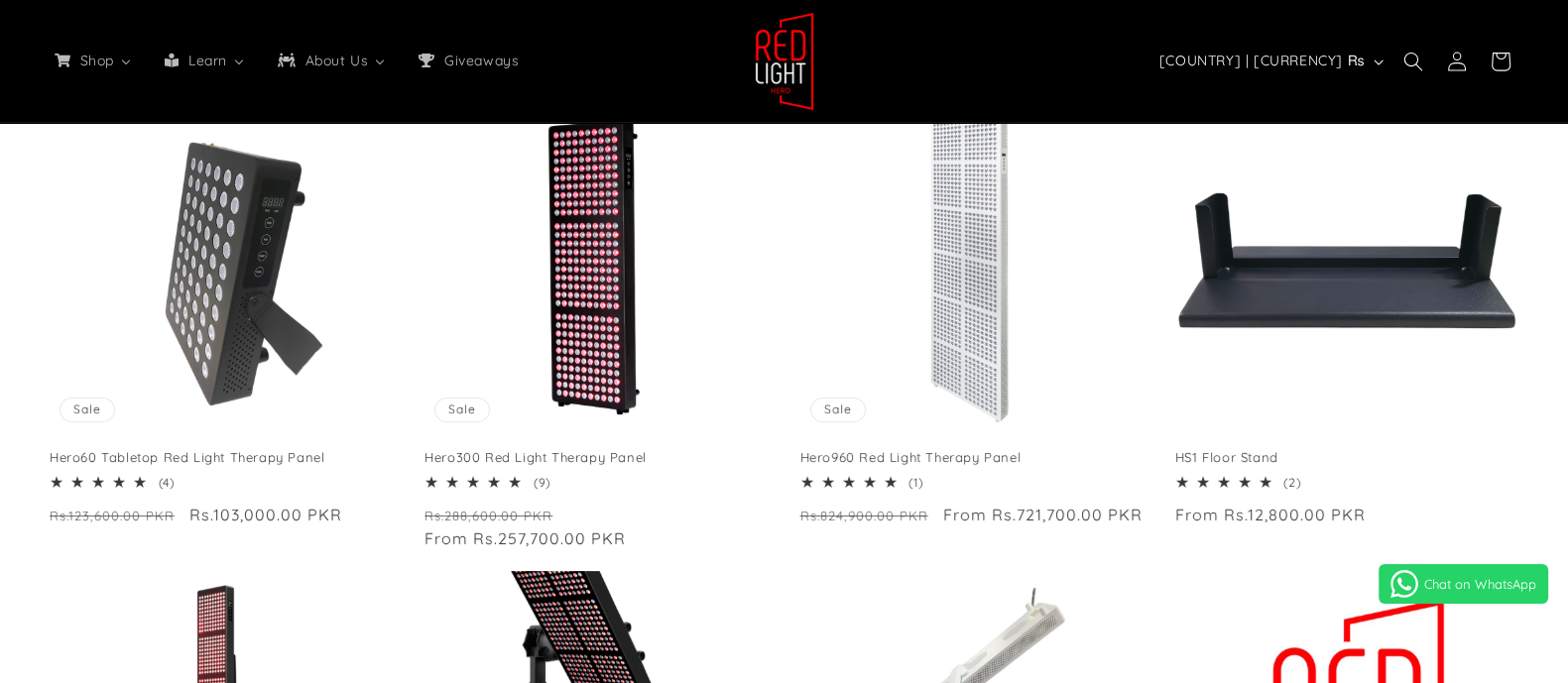 scroll, scrollTop: 372, scrollLeft: 0, axis: vertical 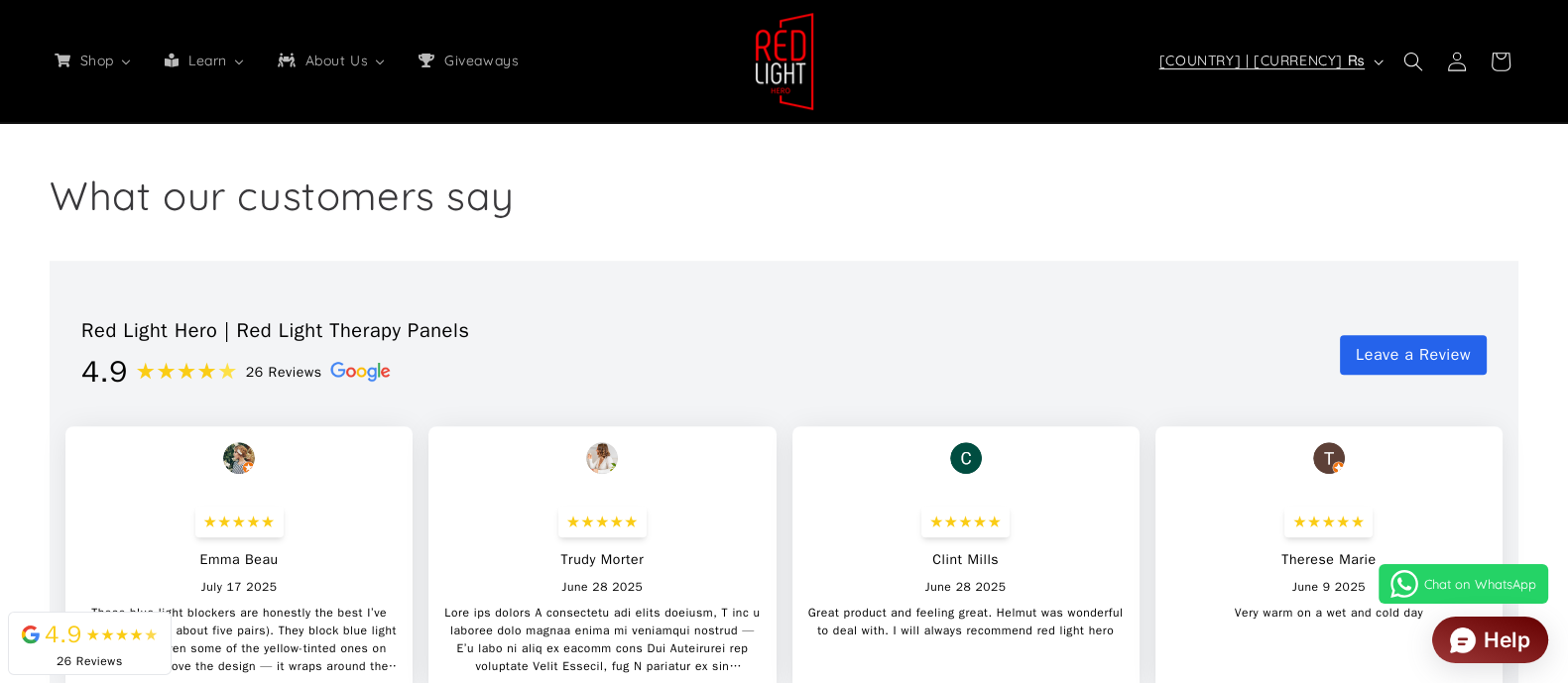 click on "[COUNTRY] |
PKR
₨" at bounding box center [1269, 61] 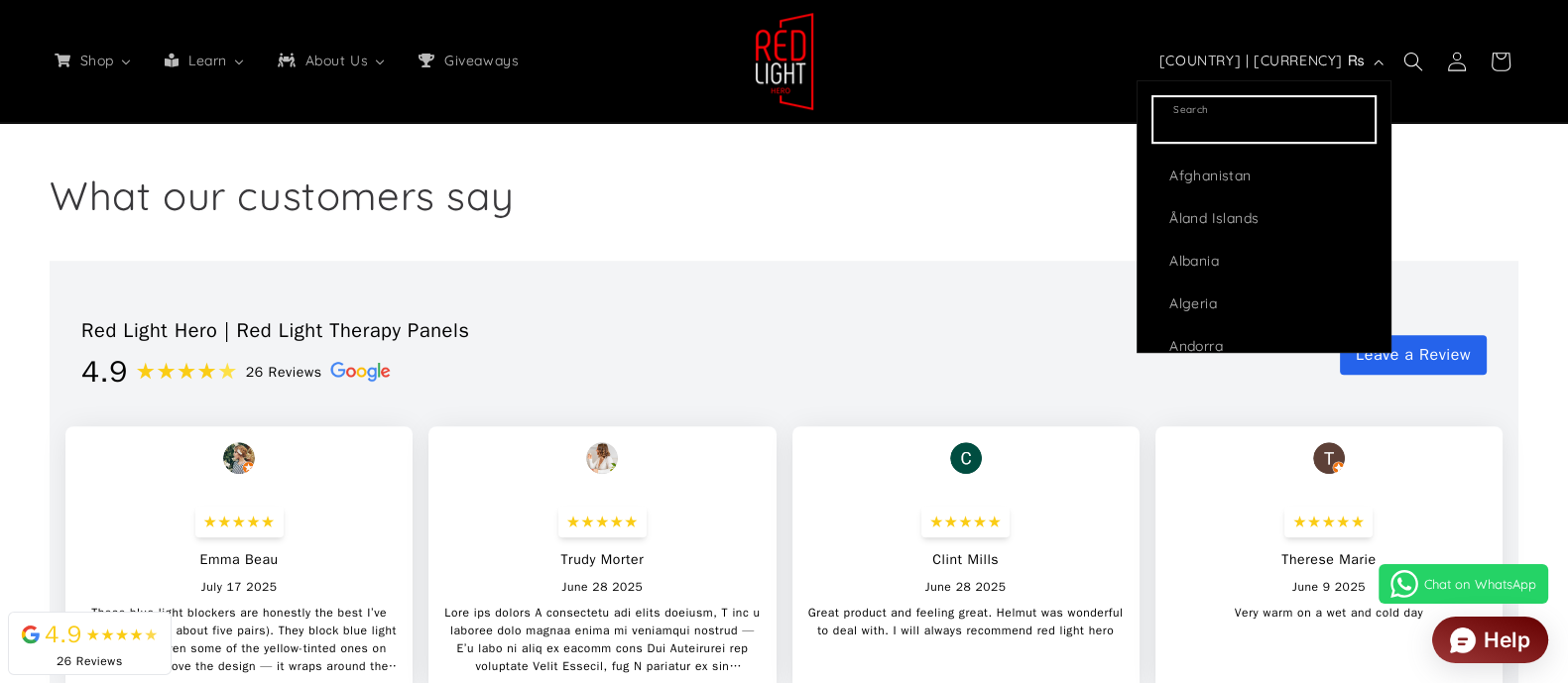 click on "Search" at bounding box center (1264, 119) 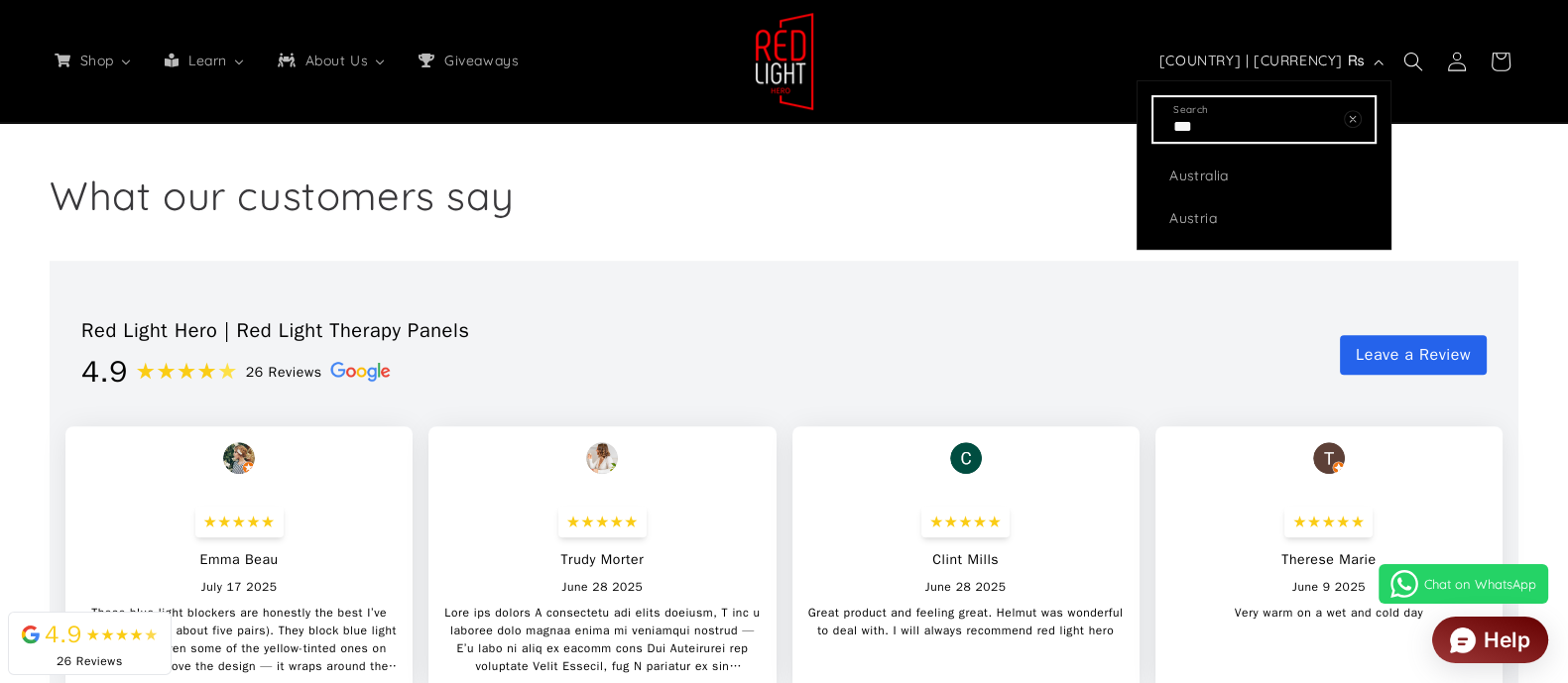 scroll, scrollTop: 0, scrollLeft: 2886, axis: horizontal 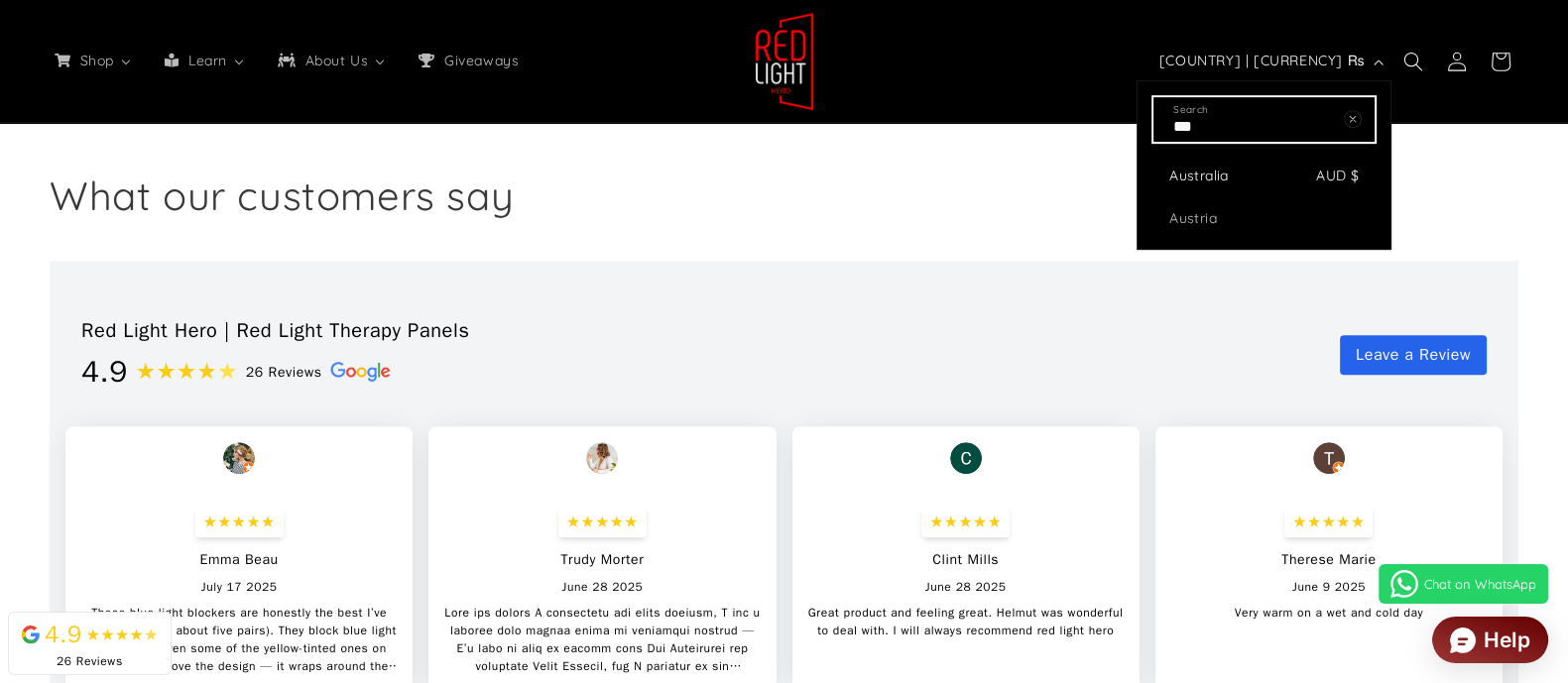 type on "***" 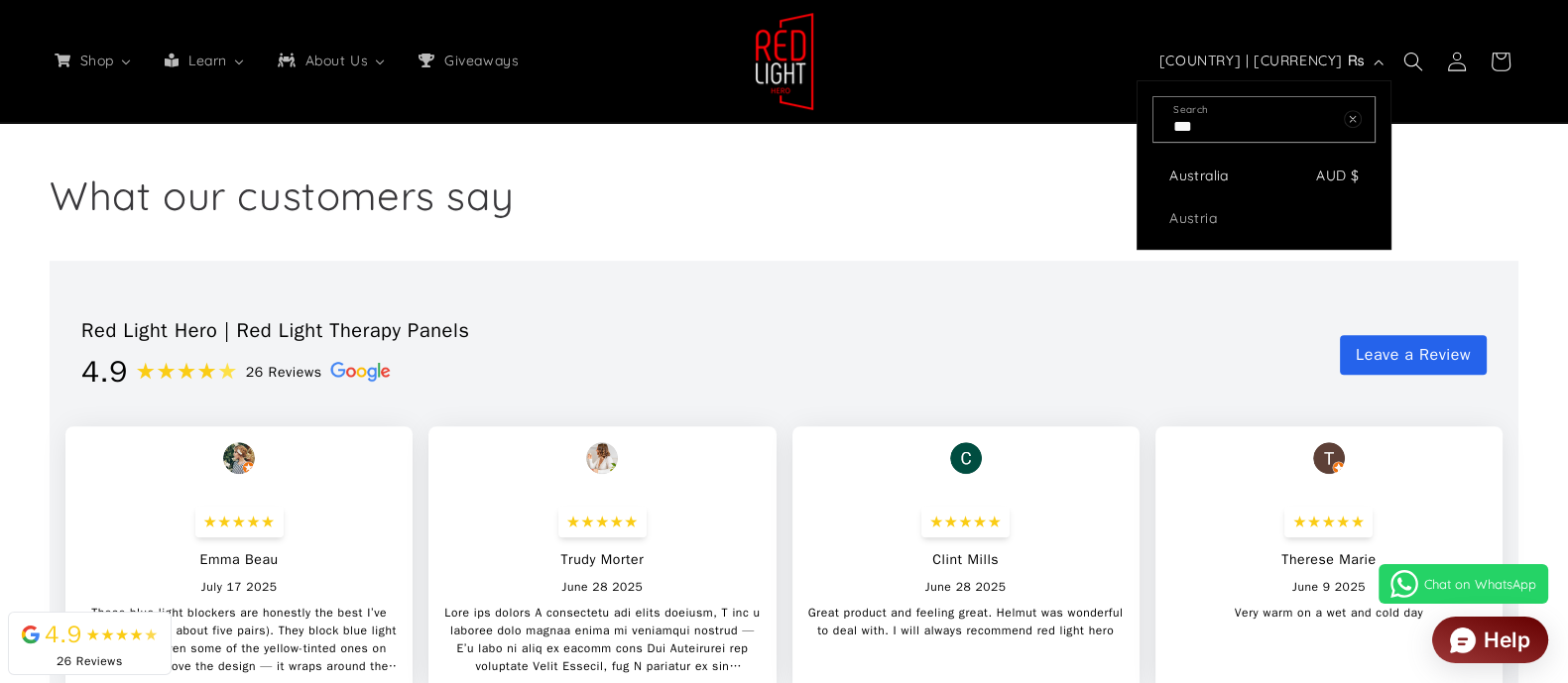 click on "Australia" at bounding box center [1240, 175] 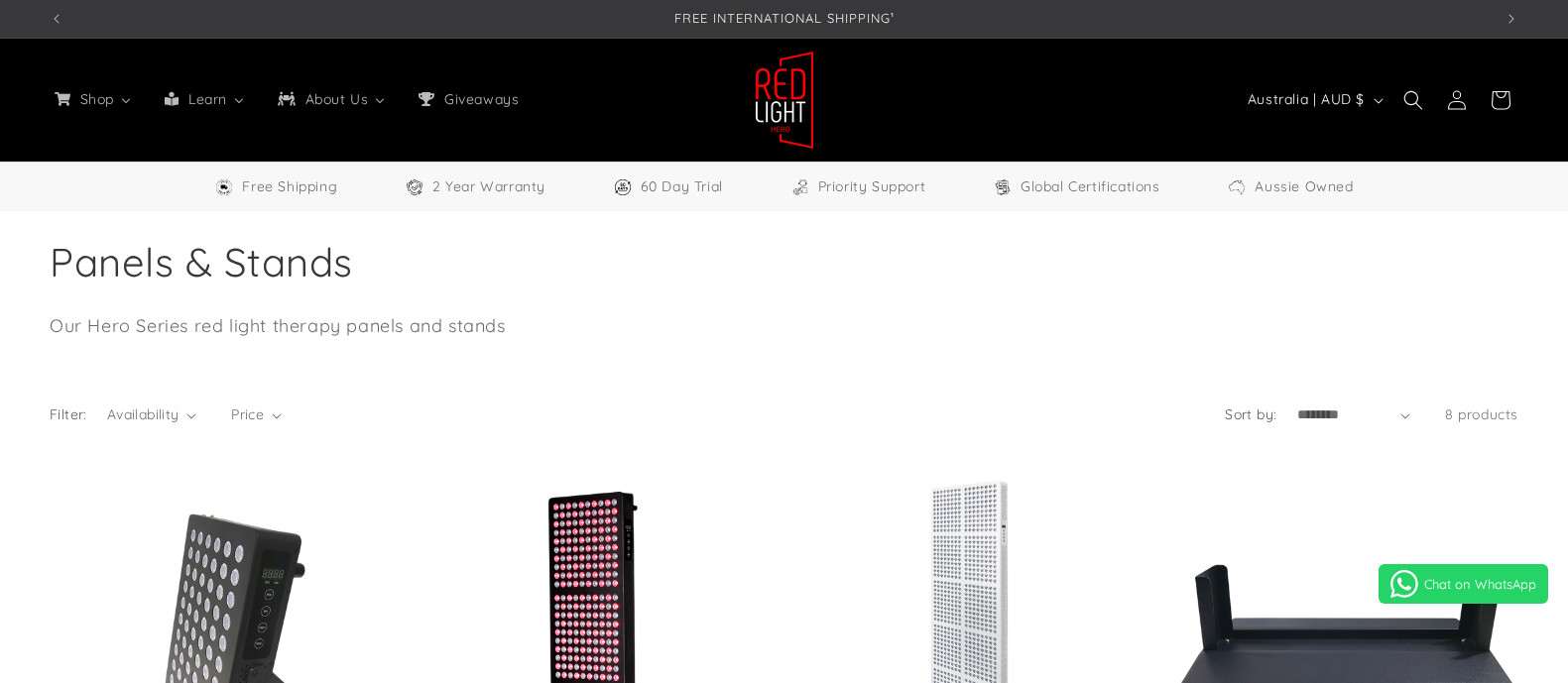 scroll, scrollTop: 0, scrollLeft: 0, axis: both 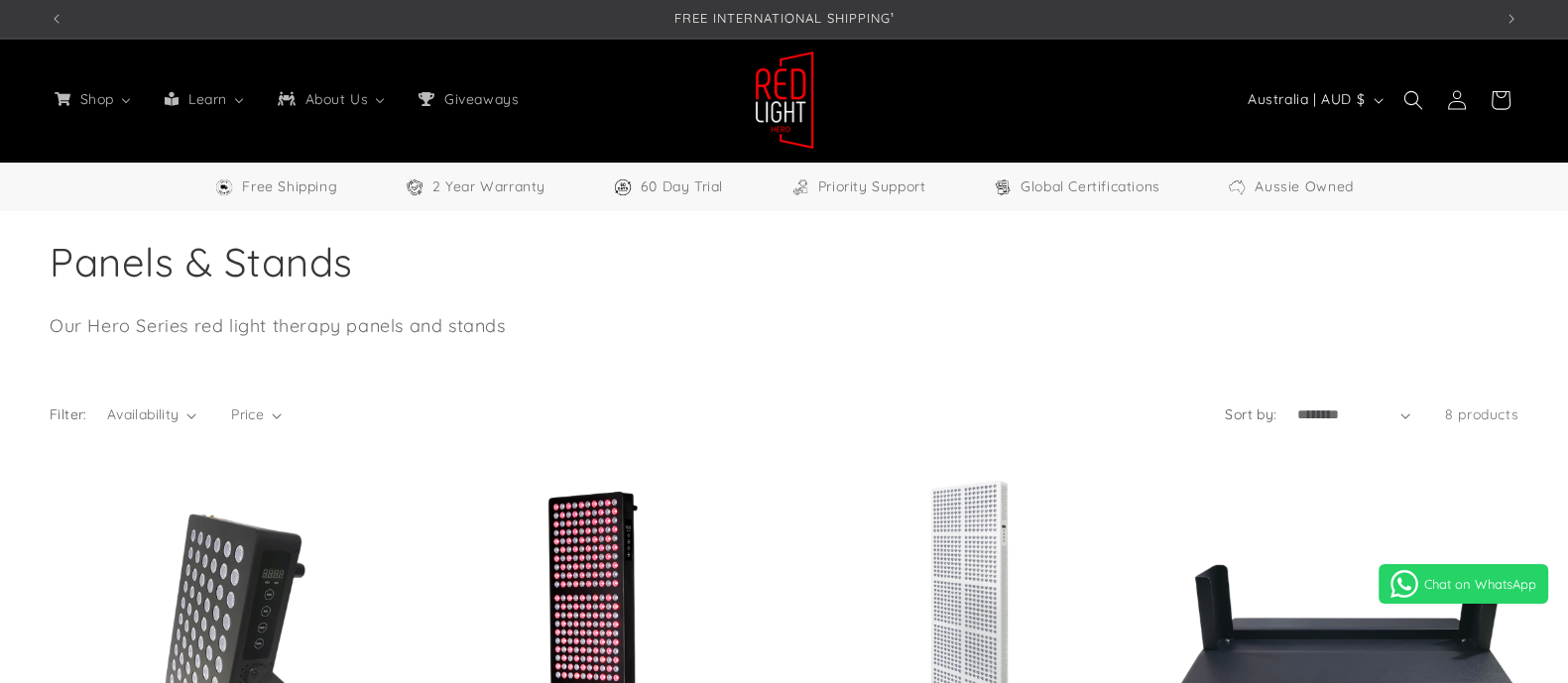 select on "**" 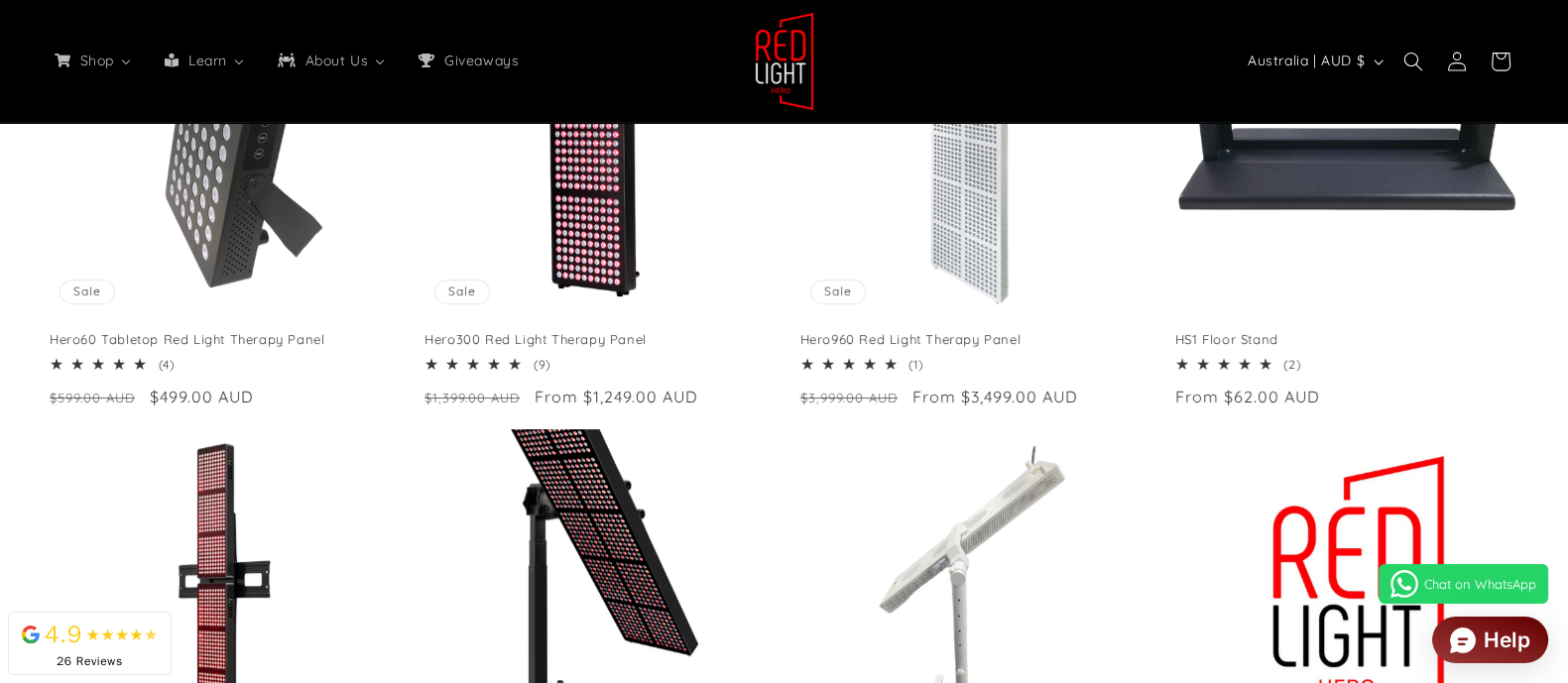 scroll, scrollTop: 495, scrollLeft: 0, axis: vertical 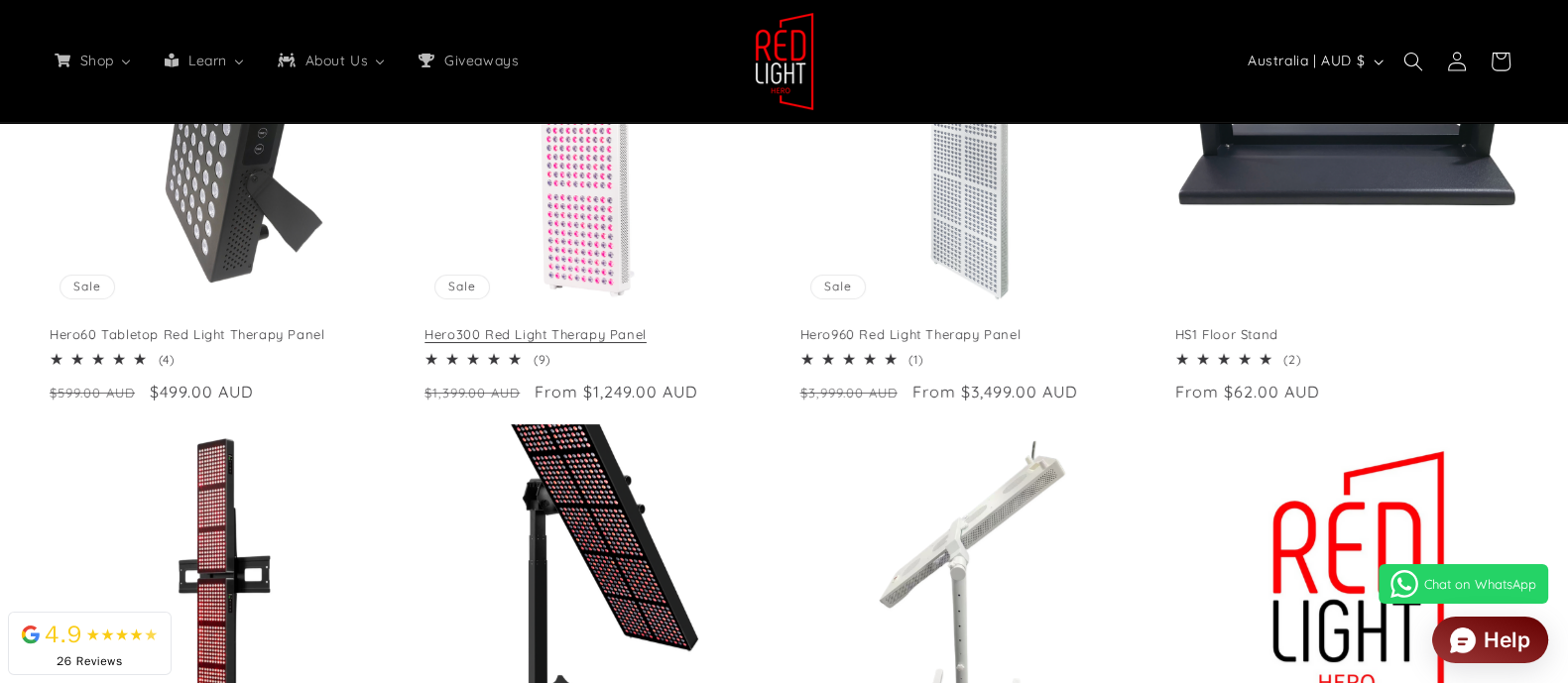 drag, startPoint x: 772, startPoint y: 289, endPoint x: 757, endPoint y: 286, distance: 15.297059 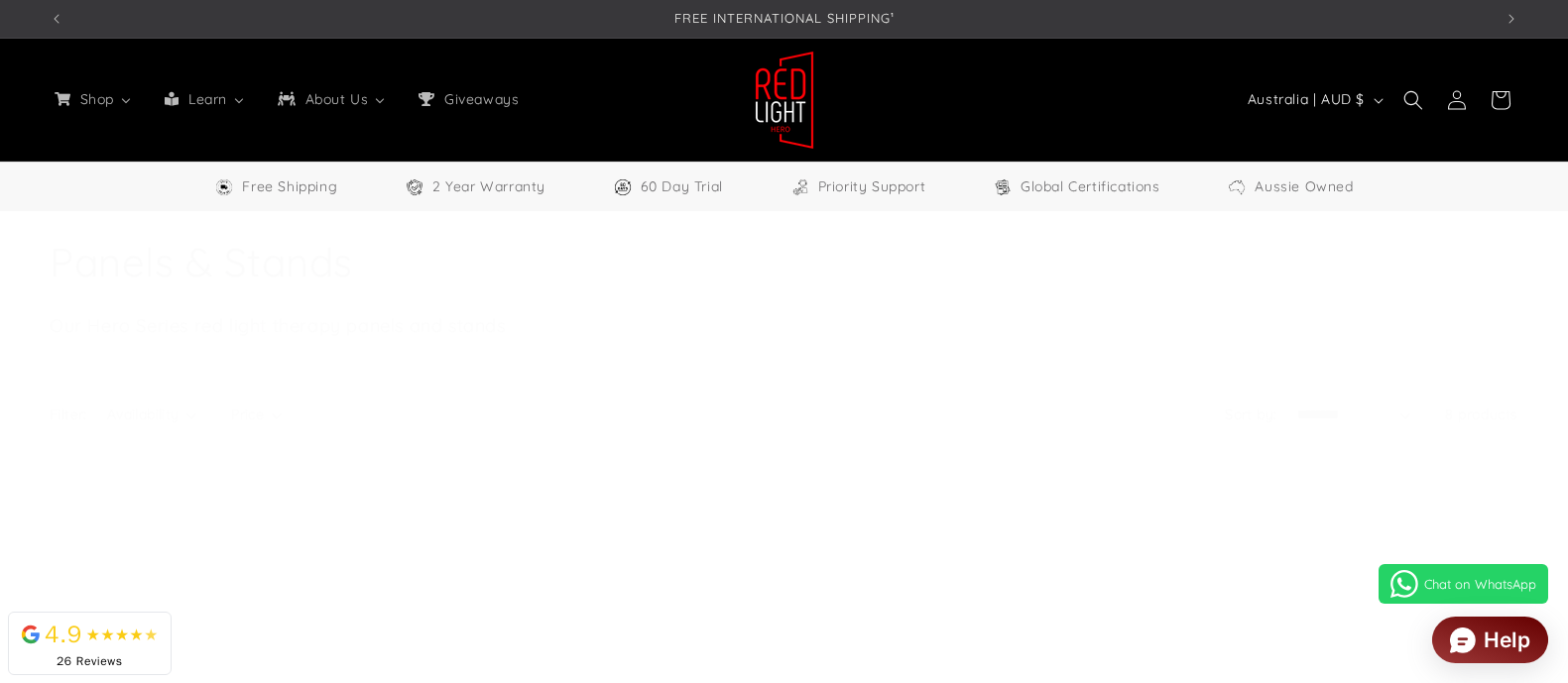 select on "**" 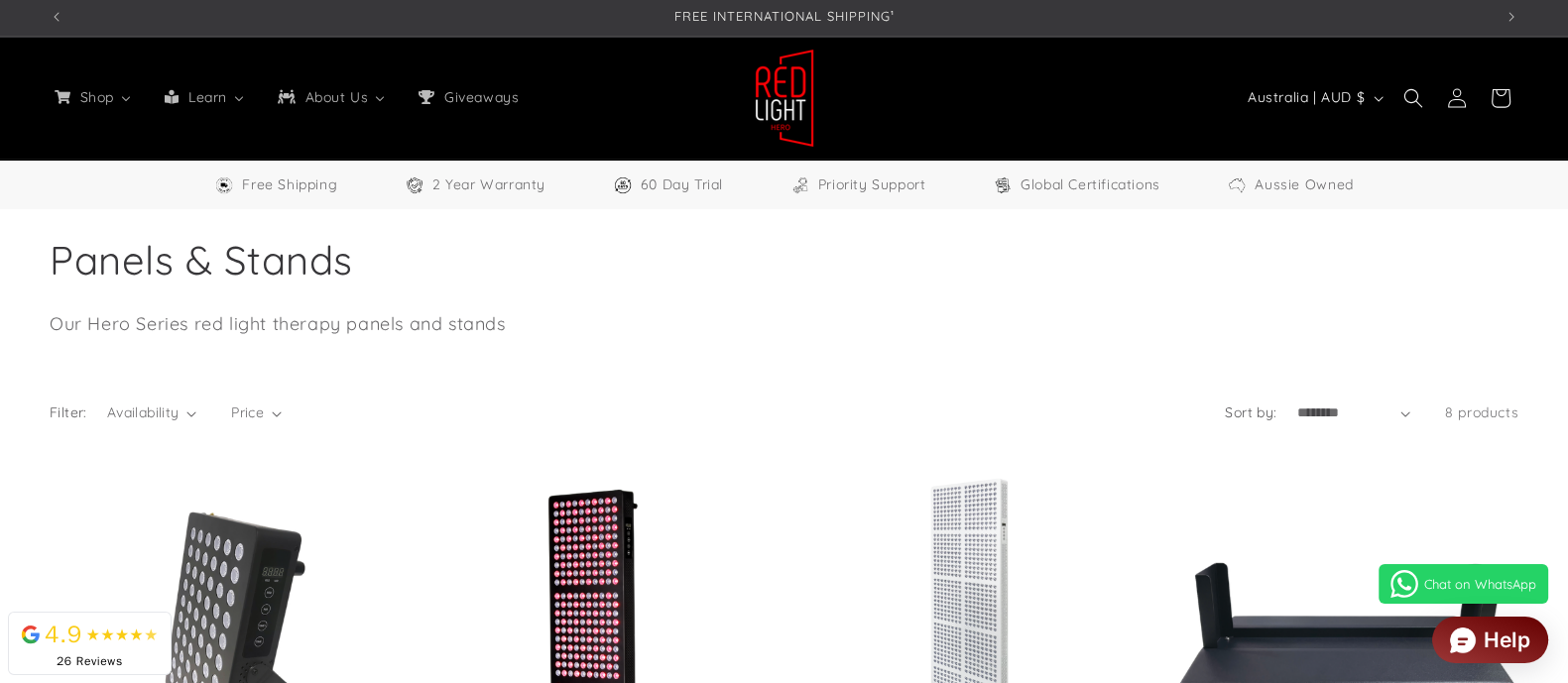 scroll, scrollTop: 0, scrollLeft: 0, axis: both 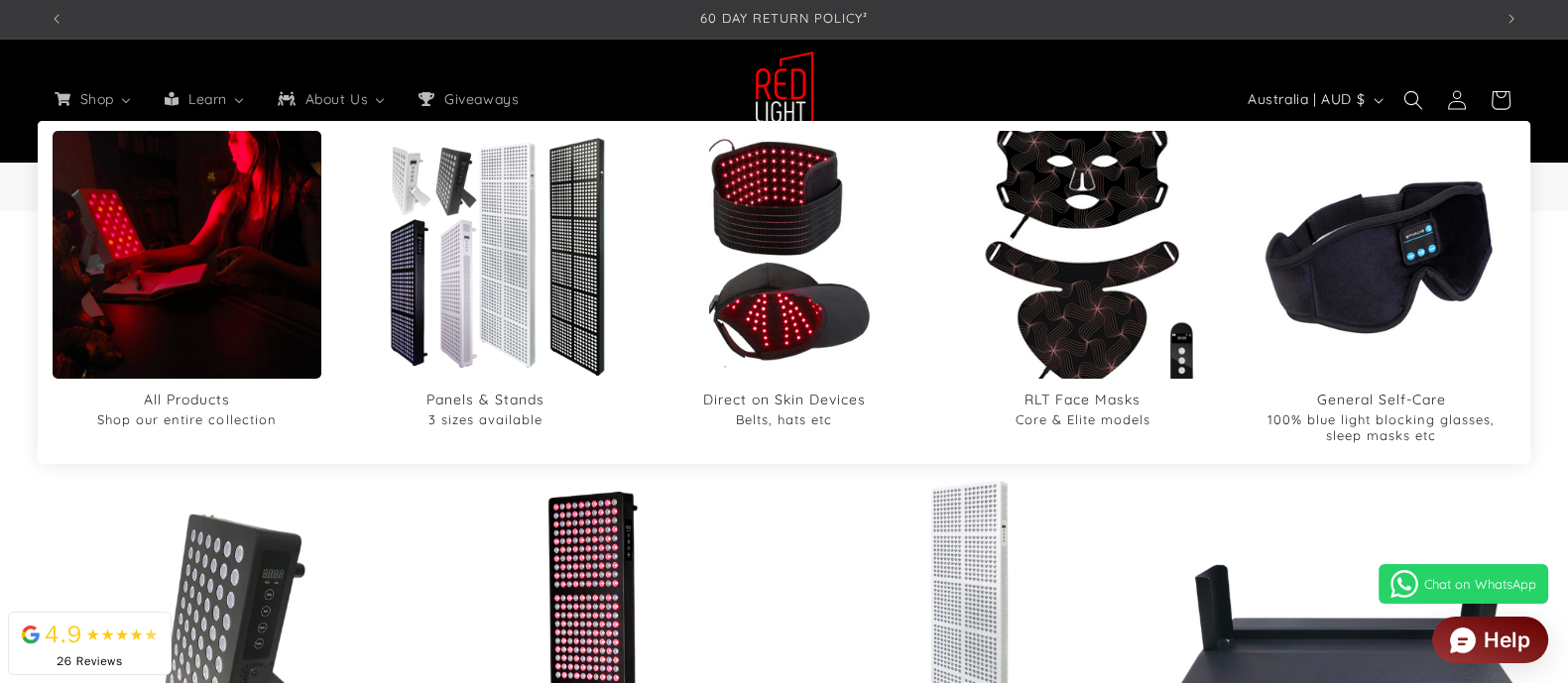 click at bounding box center (1082, 255) 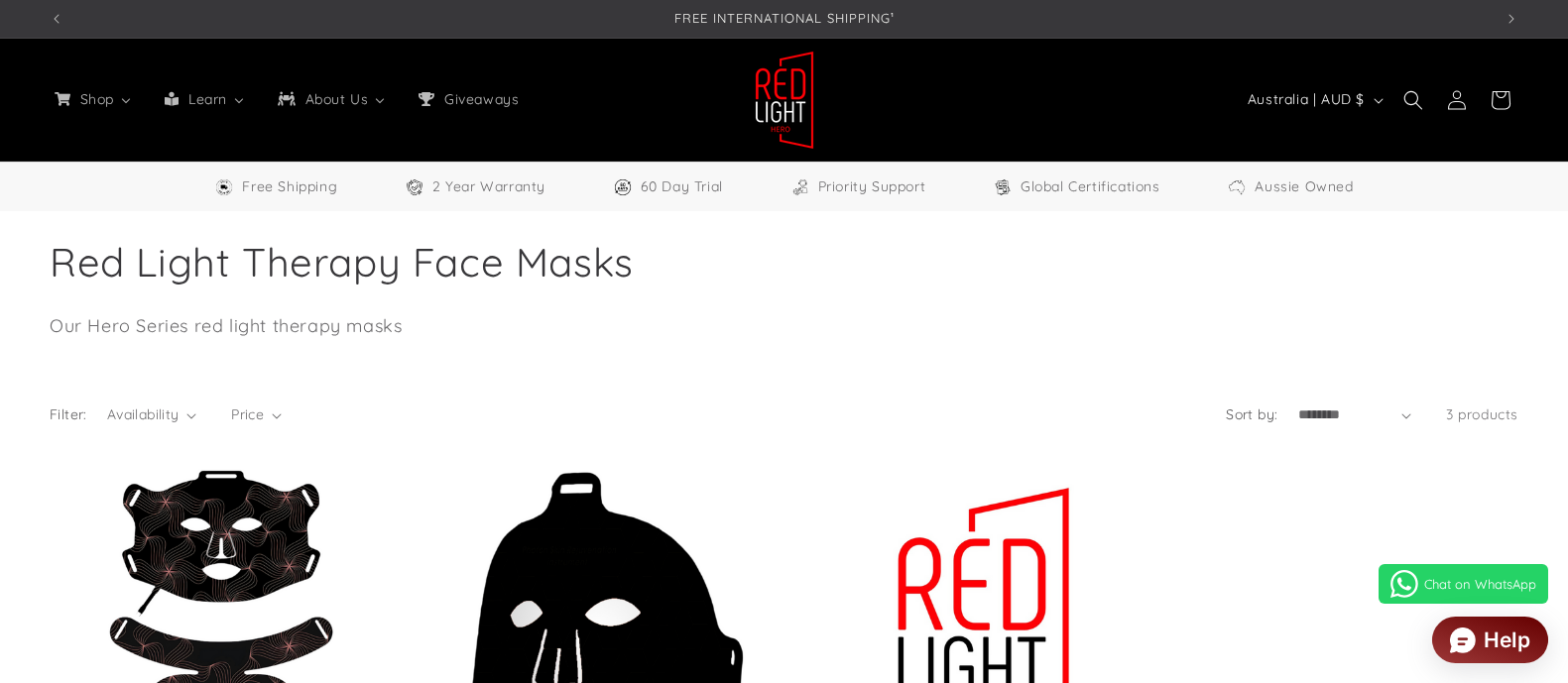 select on "**" 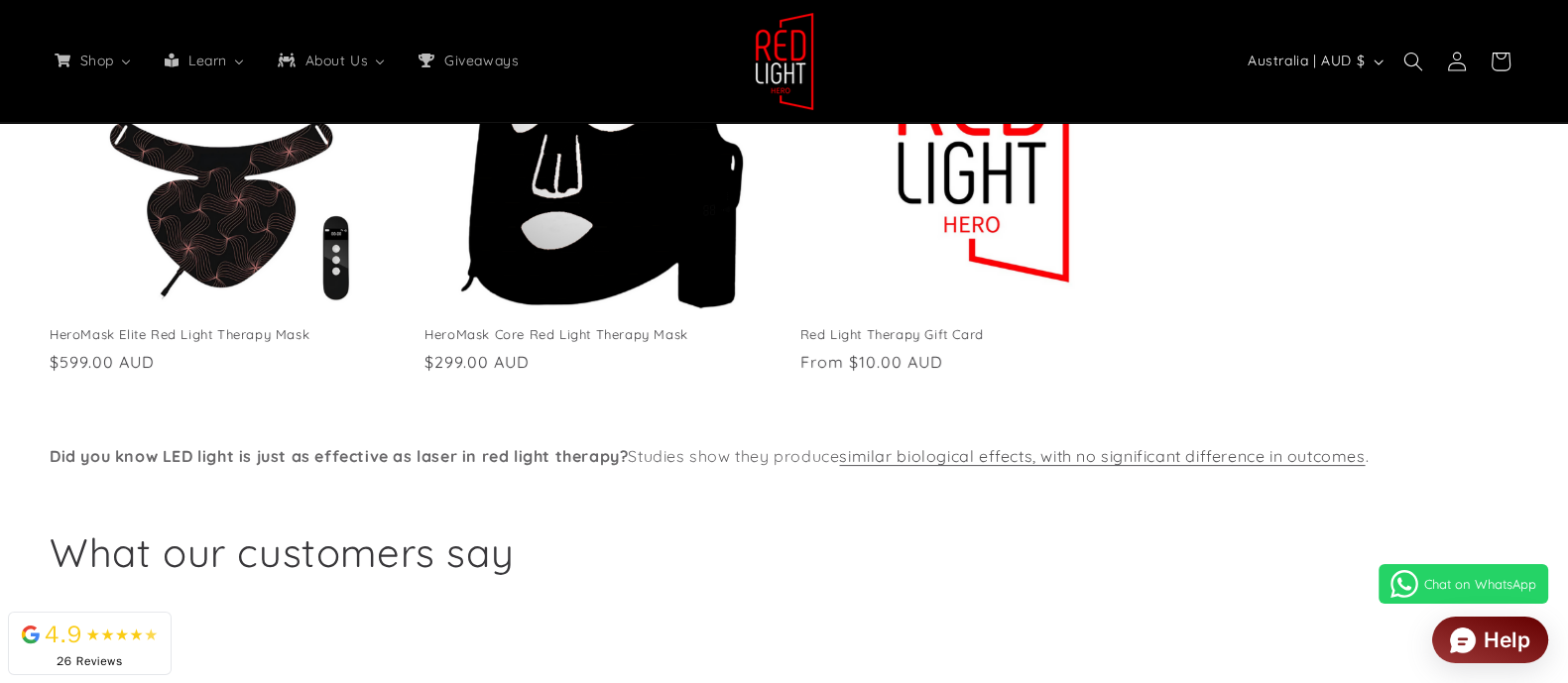 scroll, scrollTop: 495, scrollLeft: 0, axis: vertical 